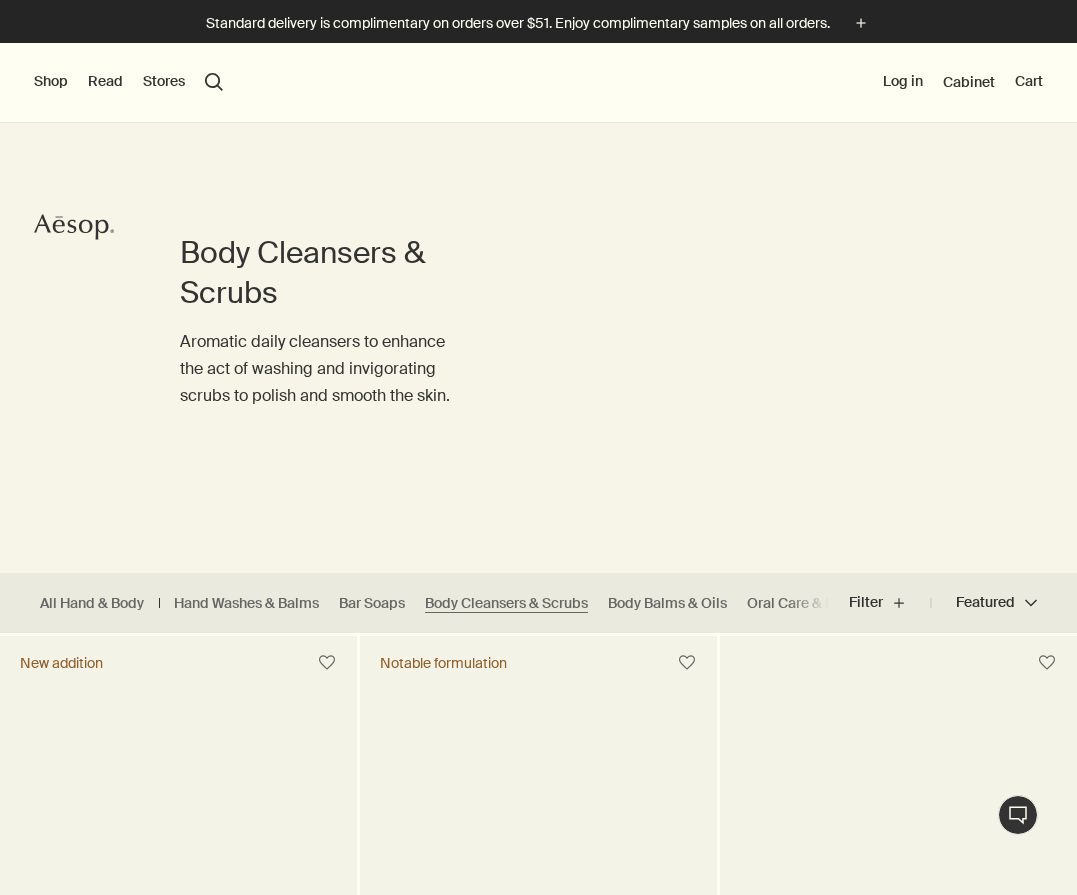 scroll, scrollTop: 0, scrollLeft: 0, axis: both 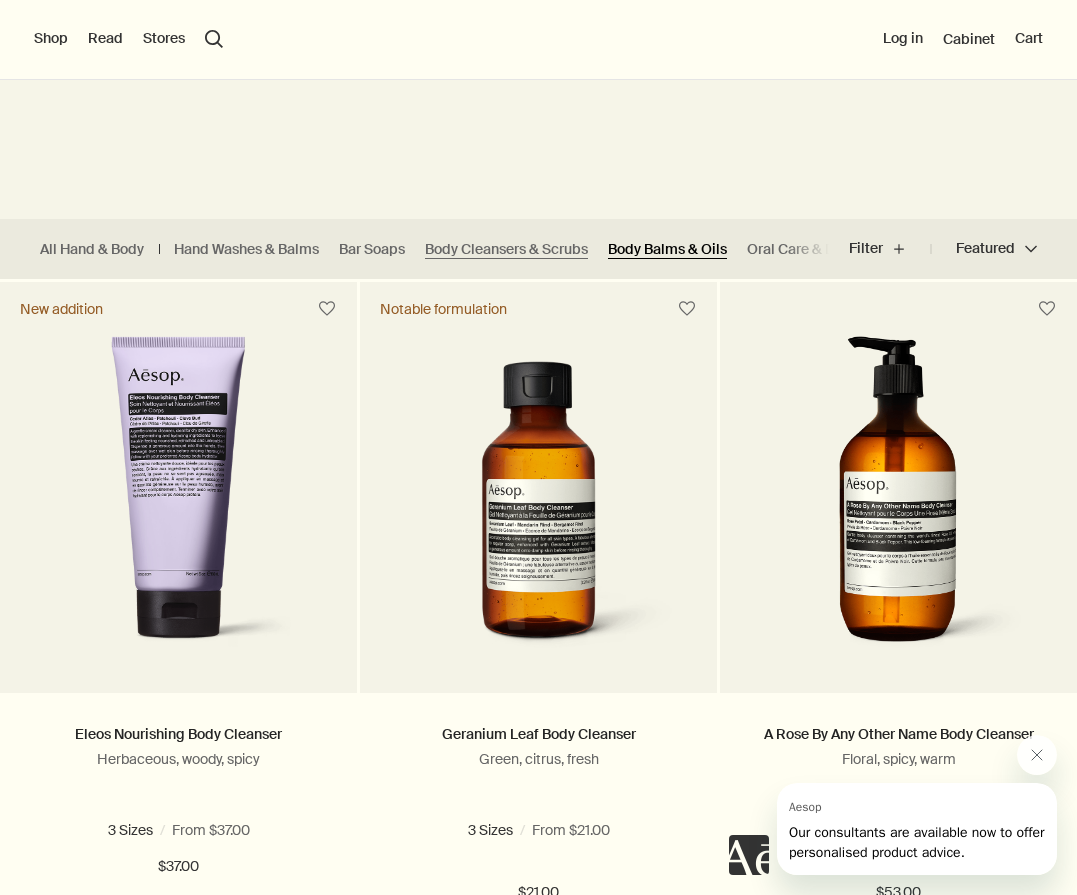 click on "Body Balms & Oils" at bounding box center (667, 249) 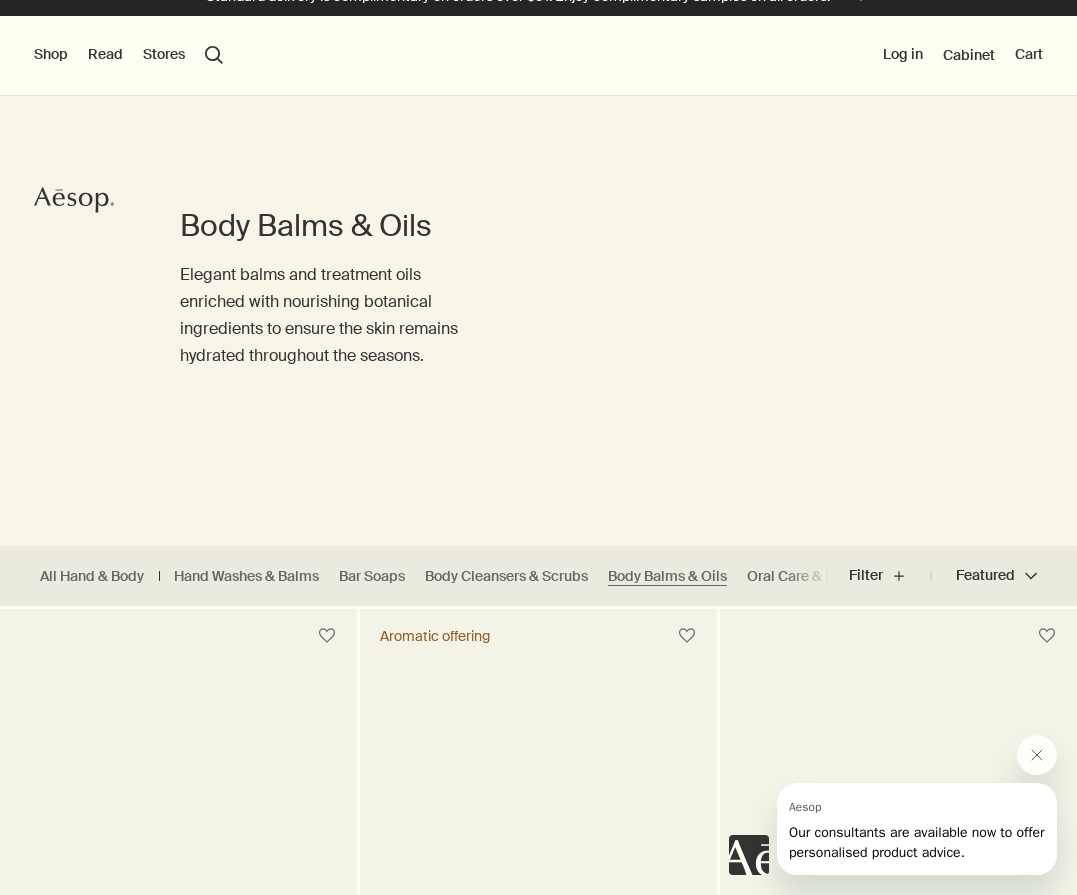 scroll, scrollTop: 20, scrollLeft: 0, axis: vertical 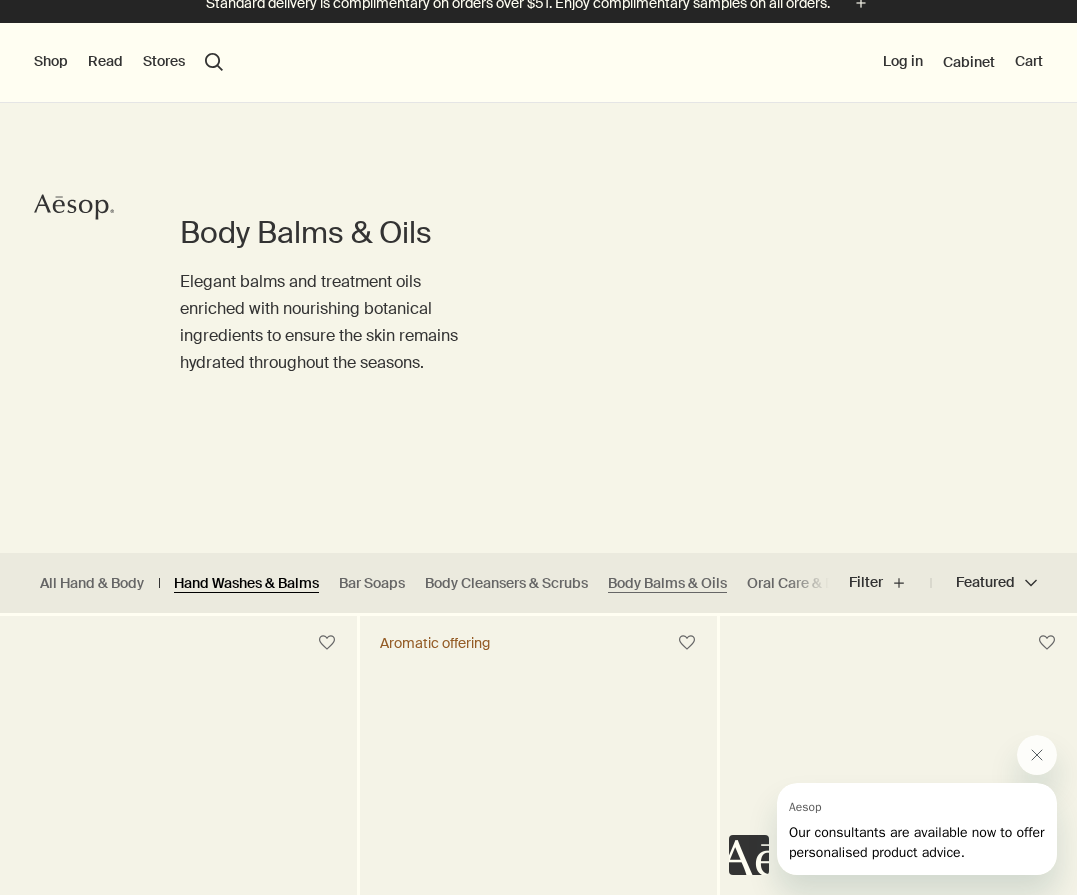 click on "Hand Washes & Balms" at bounding box center [246, 583] 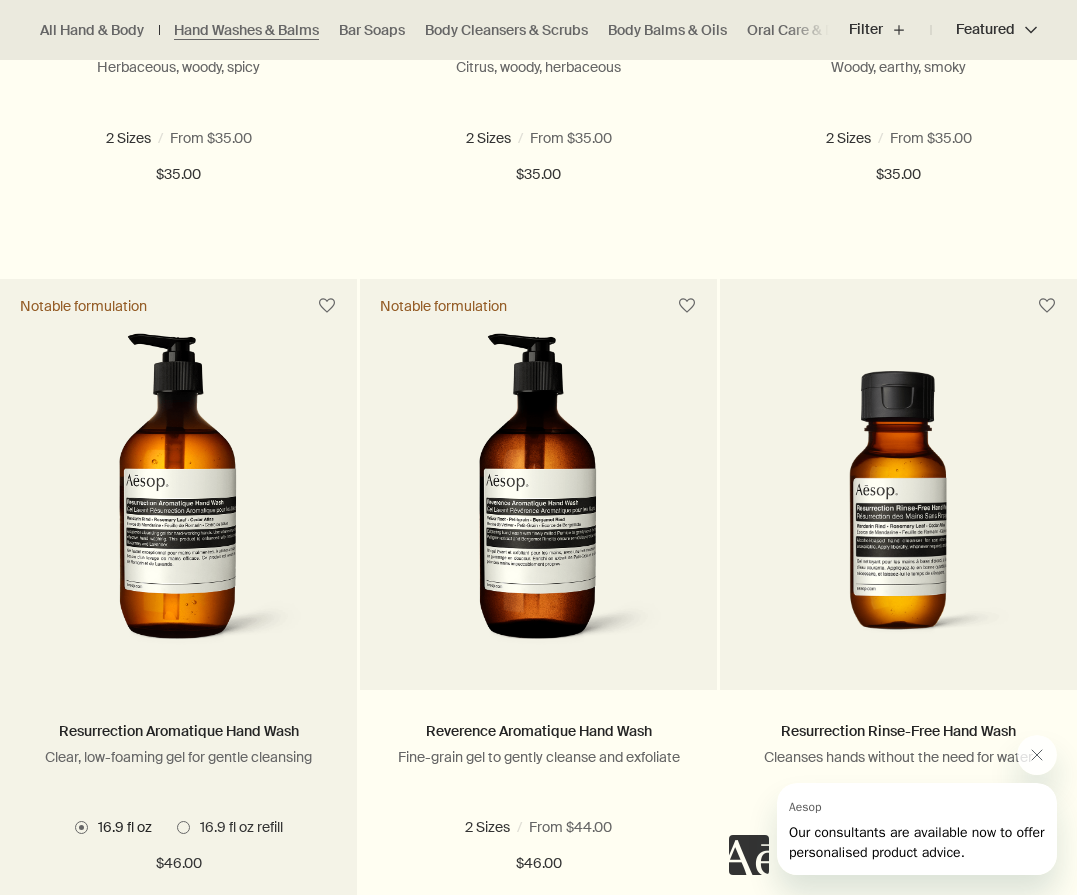 scroll, scrollTop: 1048, scrollLeft: 0, axis: vertical 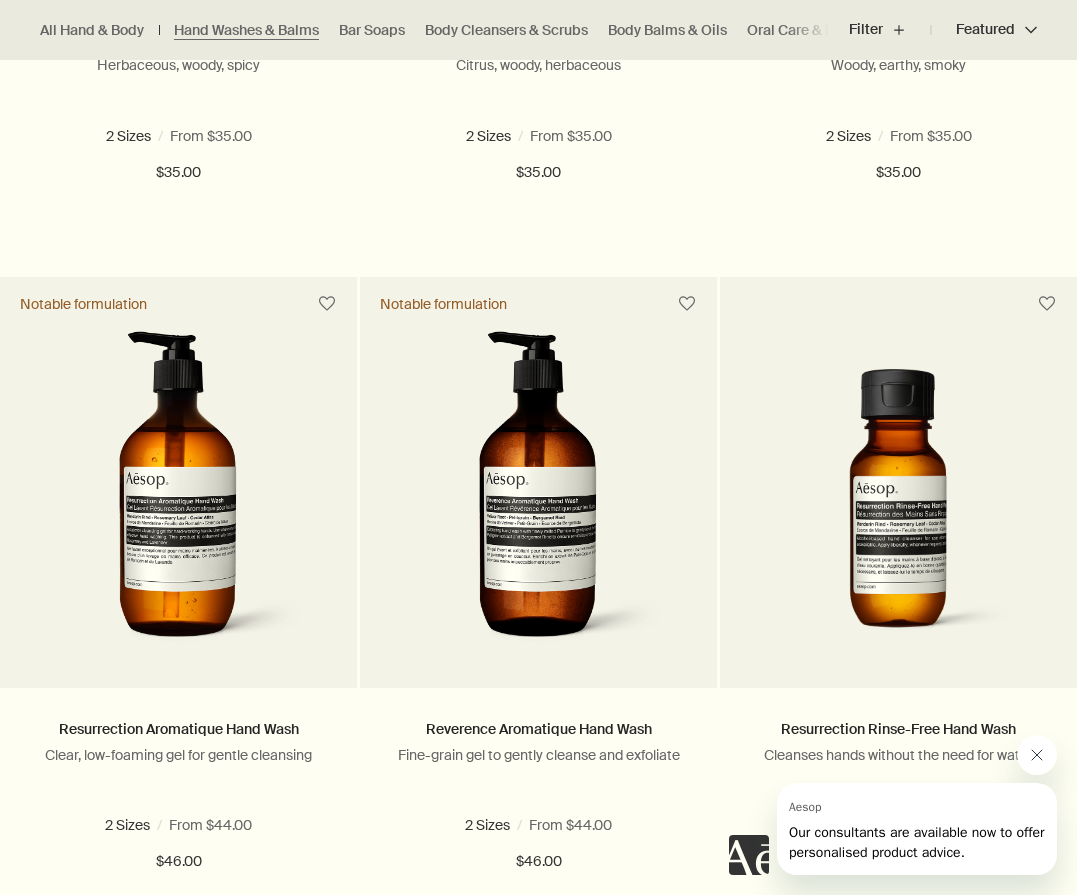 click 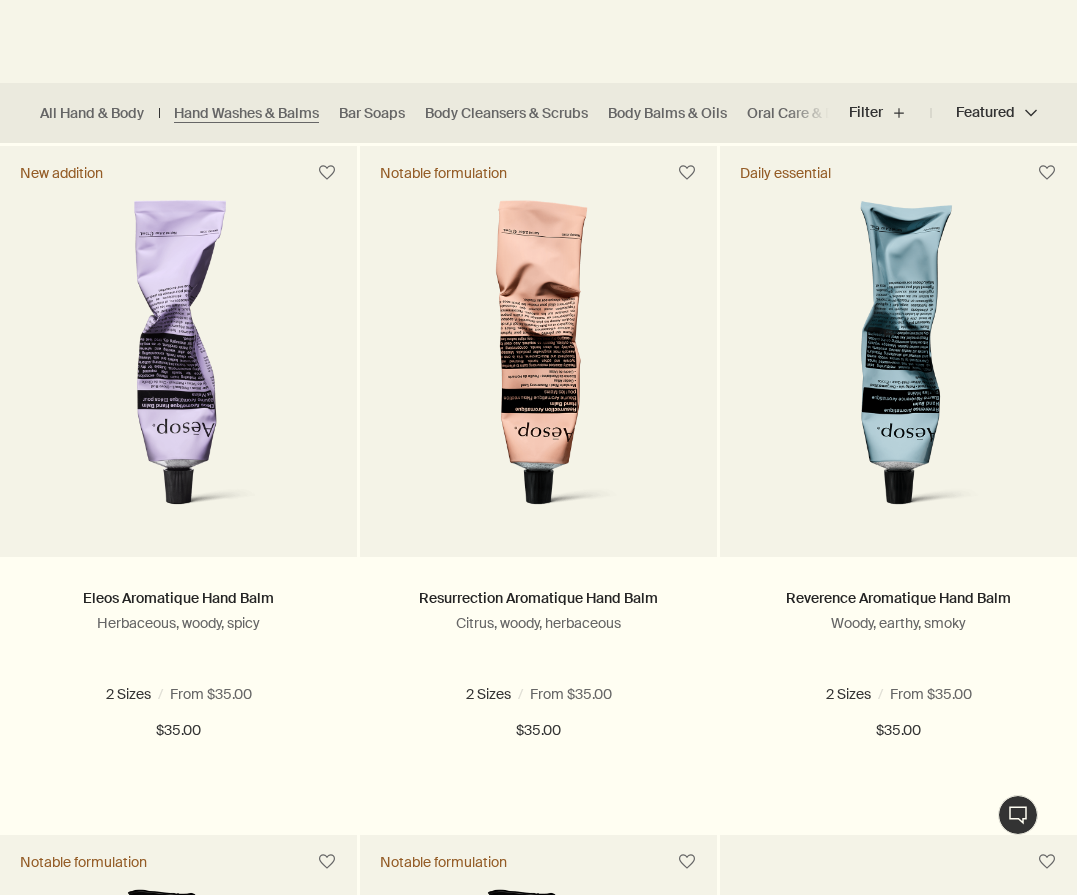 scroll, scrollTop: 513, scrollLeft: 0, axis: vertical 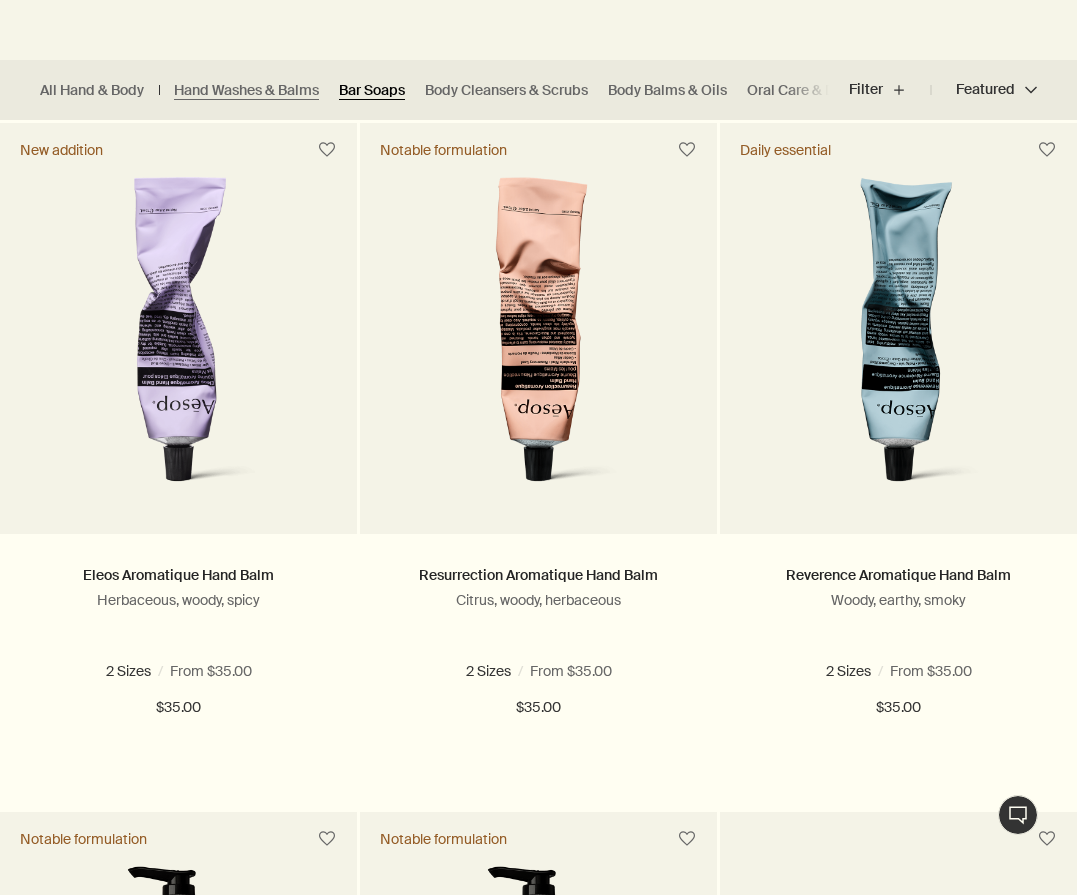 click on "Bar Soaps" at bounding box center [372, 90] 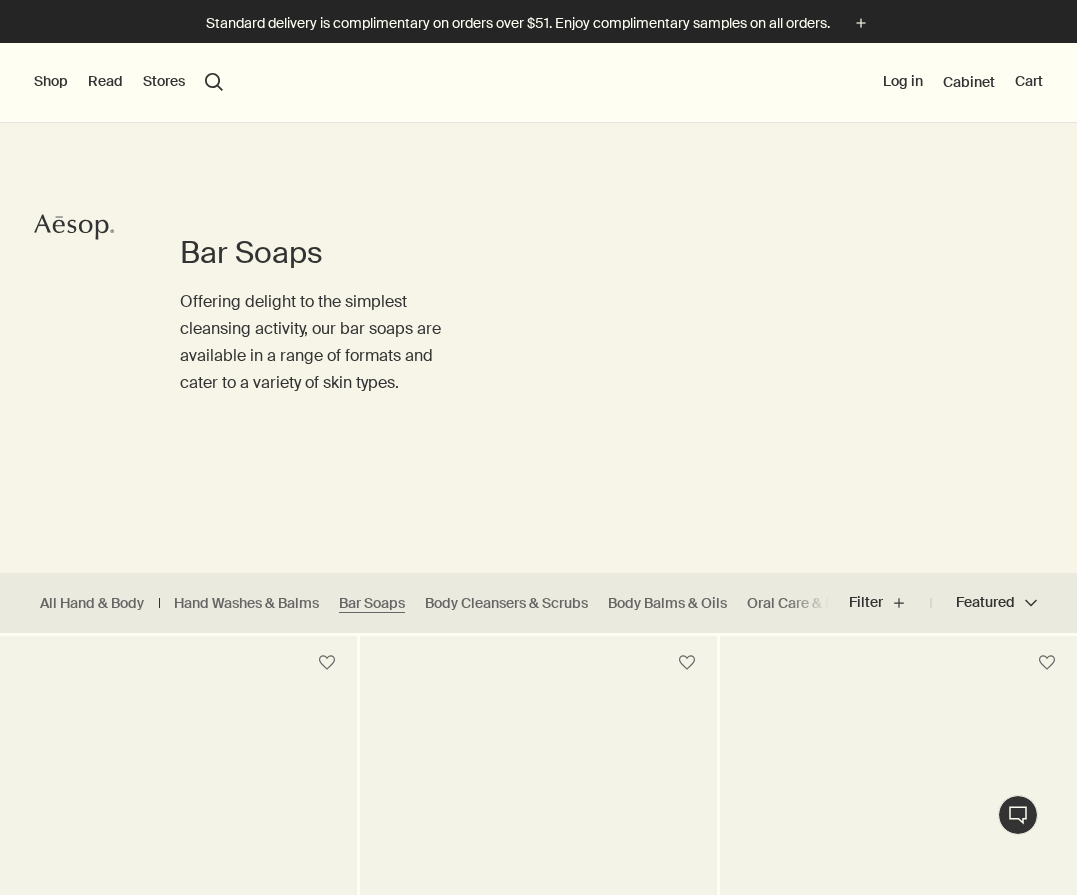 scroll, scrollTop: 0, scrollLeft: 0, axis: both 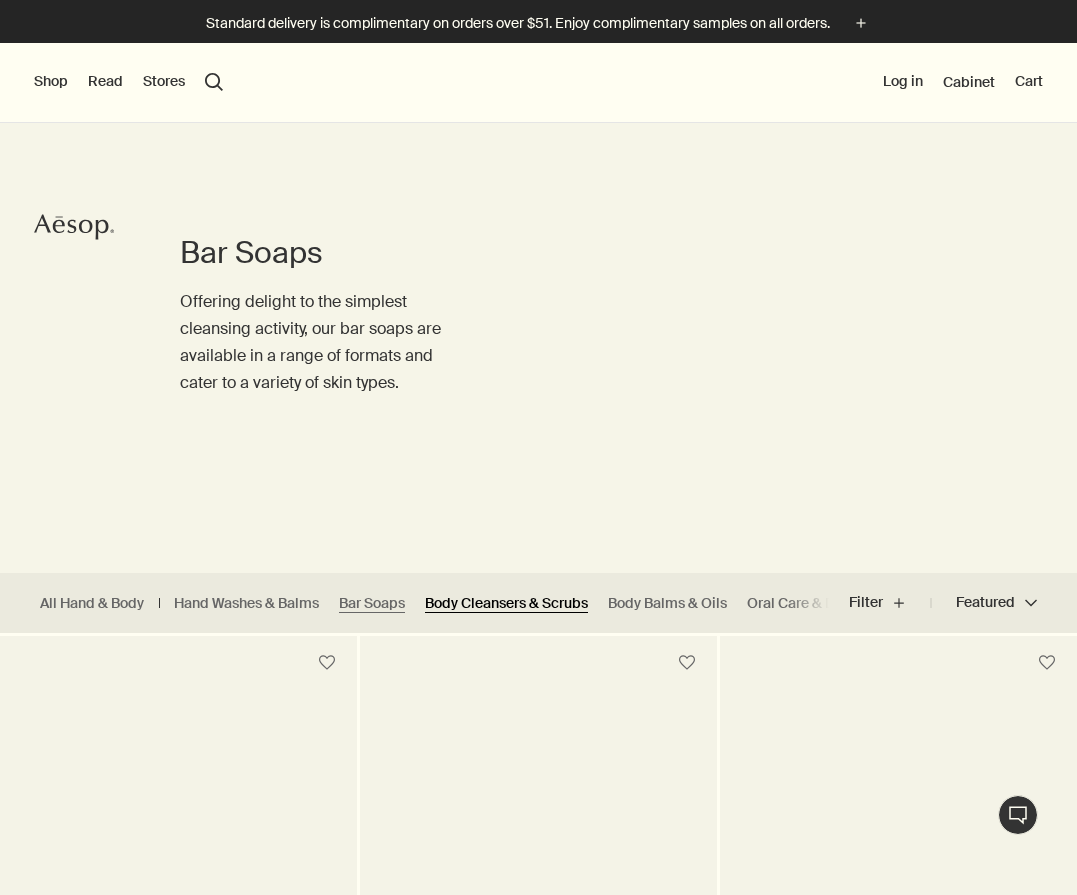 click on "Body Cleansers & Scrubs" at bounding box center [506, 603] 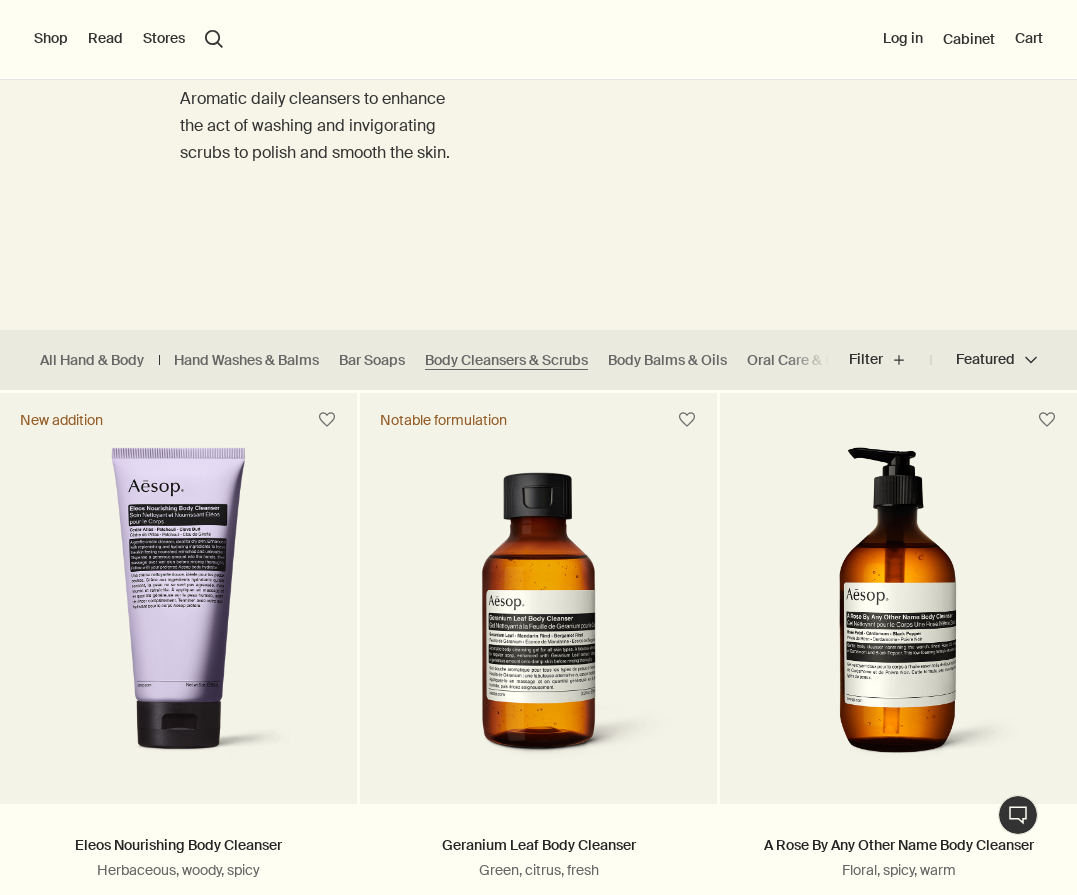 scroll, scrollTop: 114, scrollLeft: 0, axis: vertical 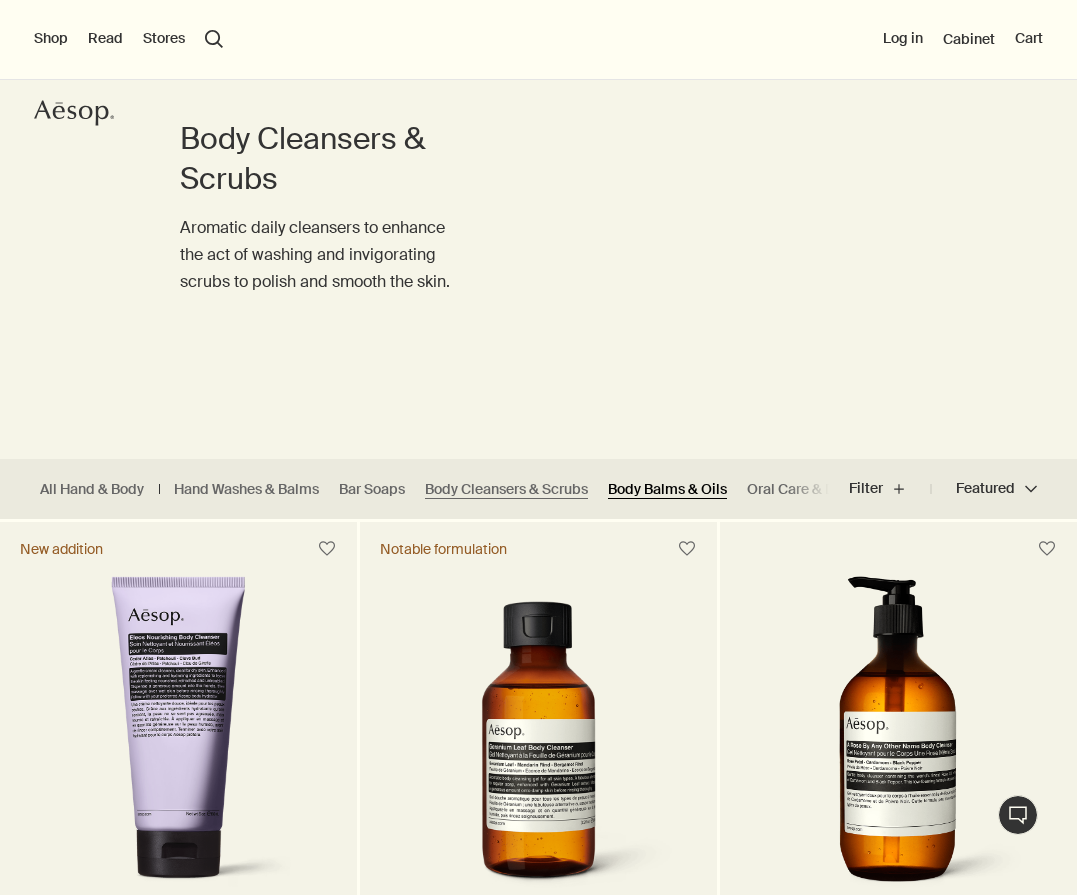click on "Body Balms & Oils" at bounding box center [667, 489] 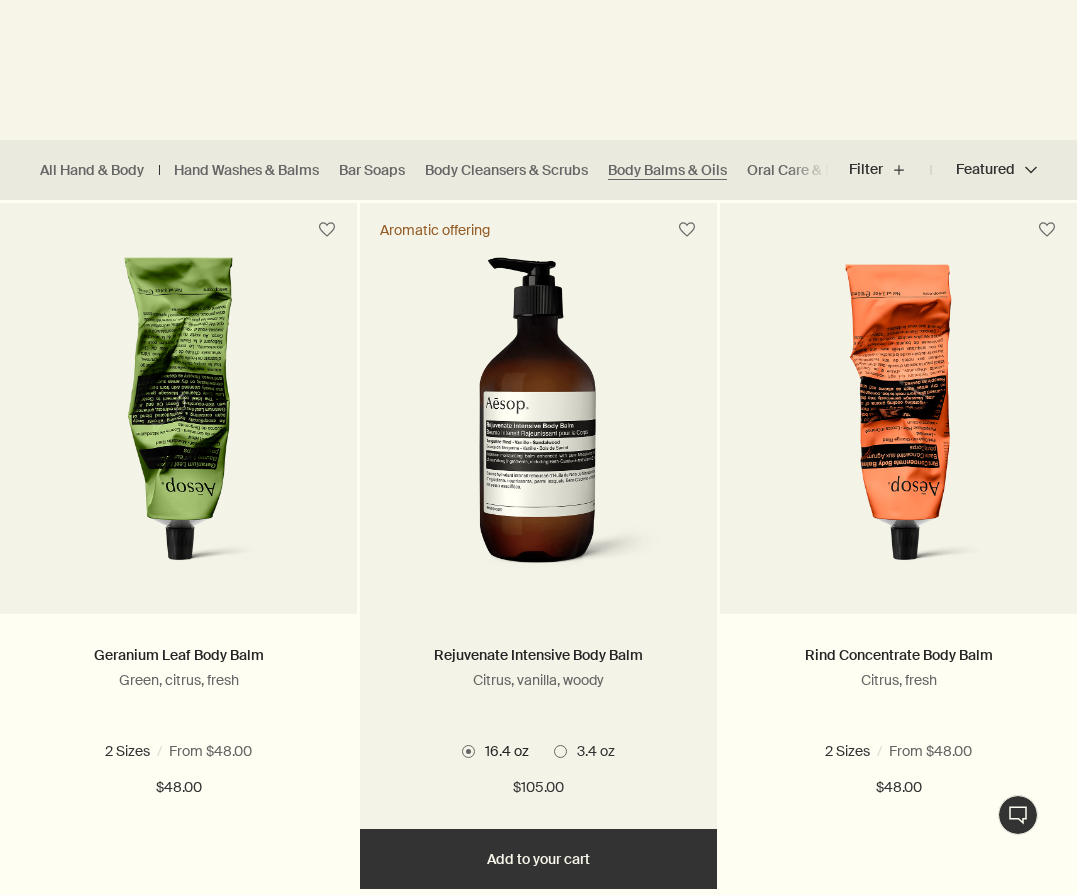 scroll, scrollTop: 436, scrollLeft: 0, axis: vertical 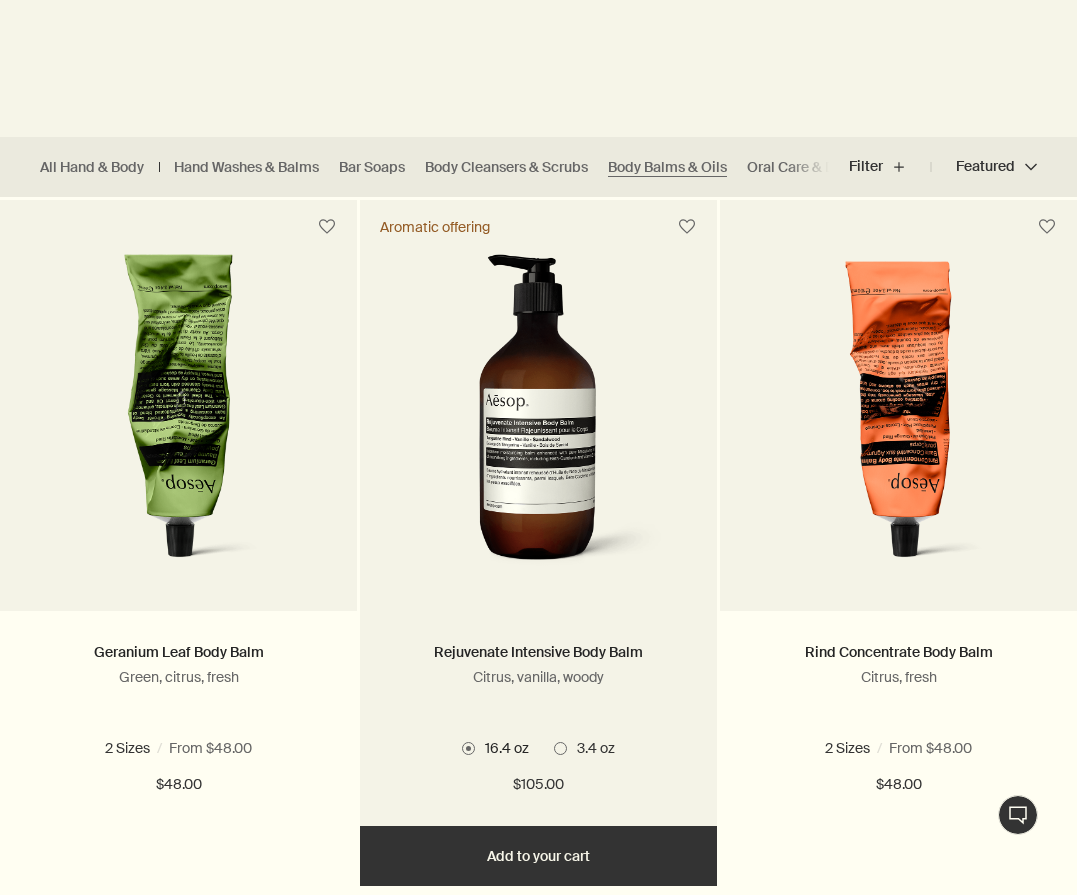 click at bounding box center [560, 748] 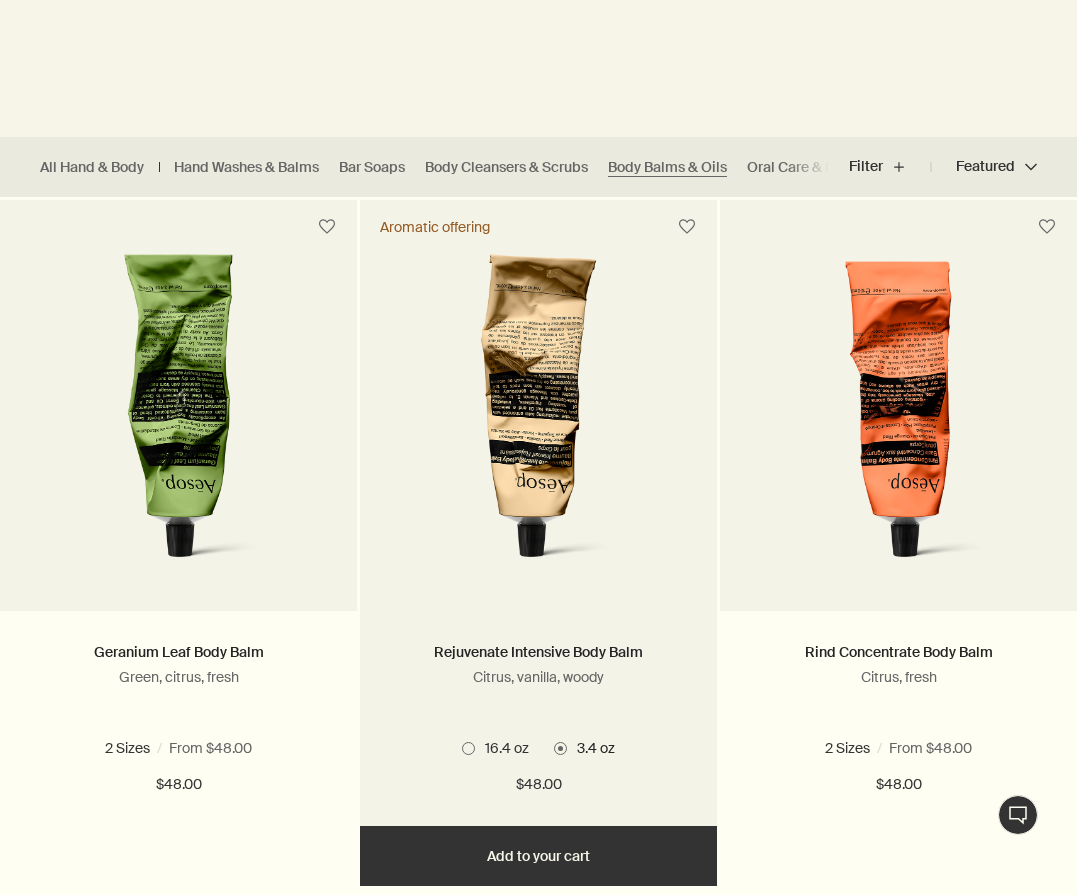 click on "16.4 oz" at bounding box center [502, 748] 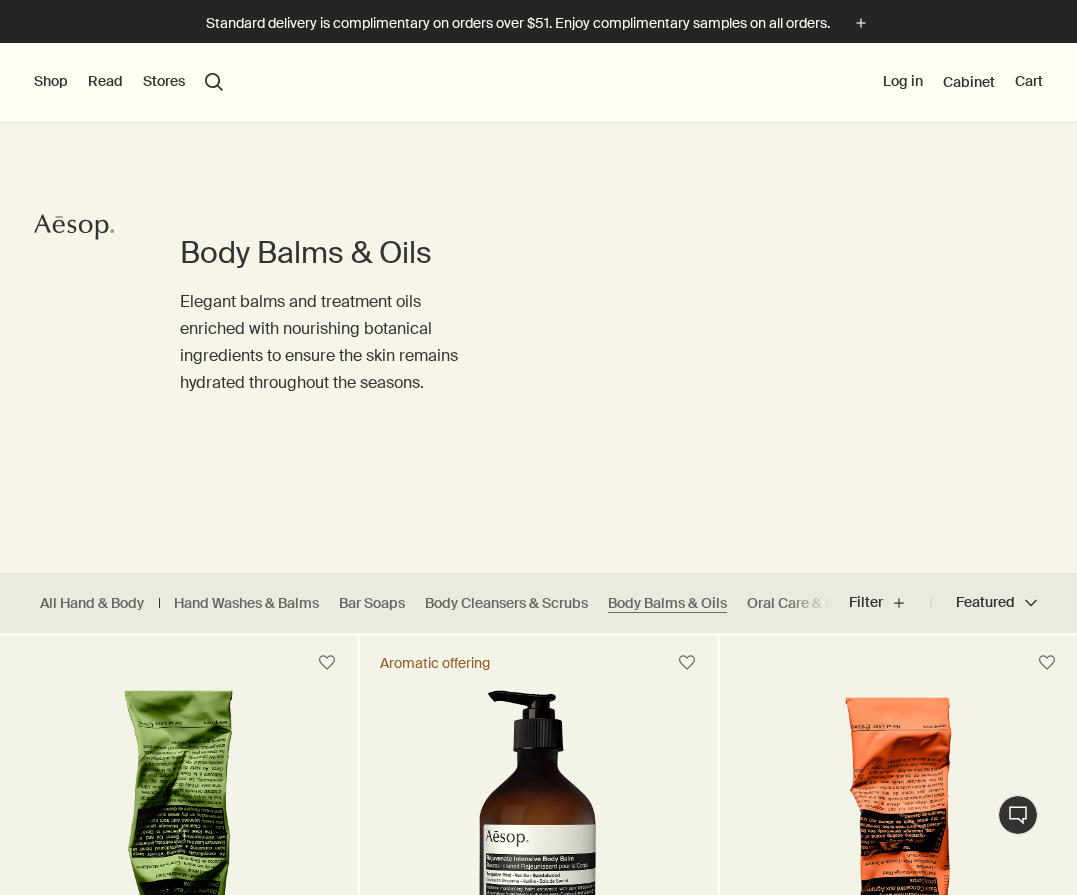 scroll, scrollTop: 0, scrollLeft: 0, axis: both 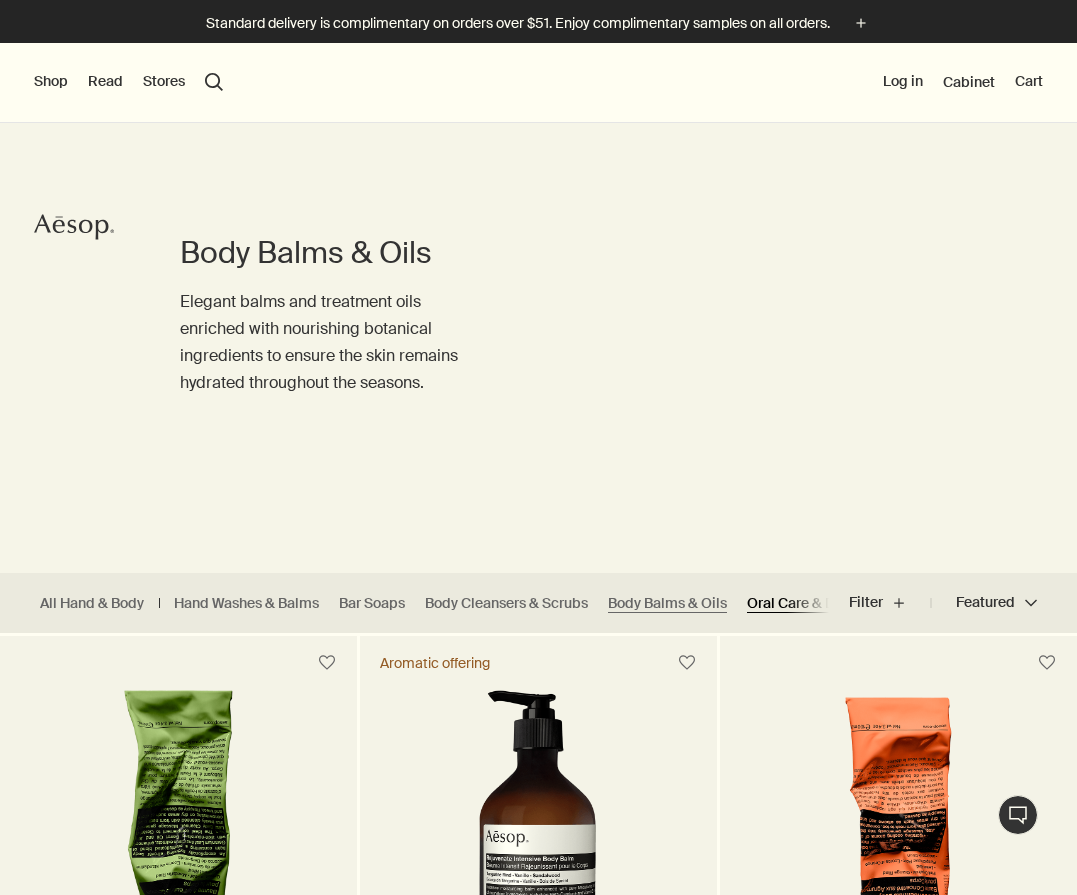 click on "Oral Care & Deodorants" at bounding box center (824, 603) 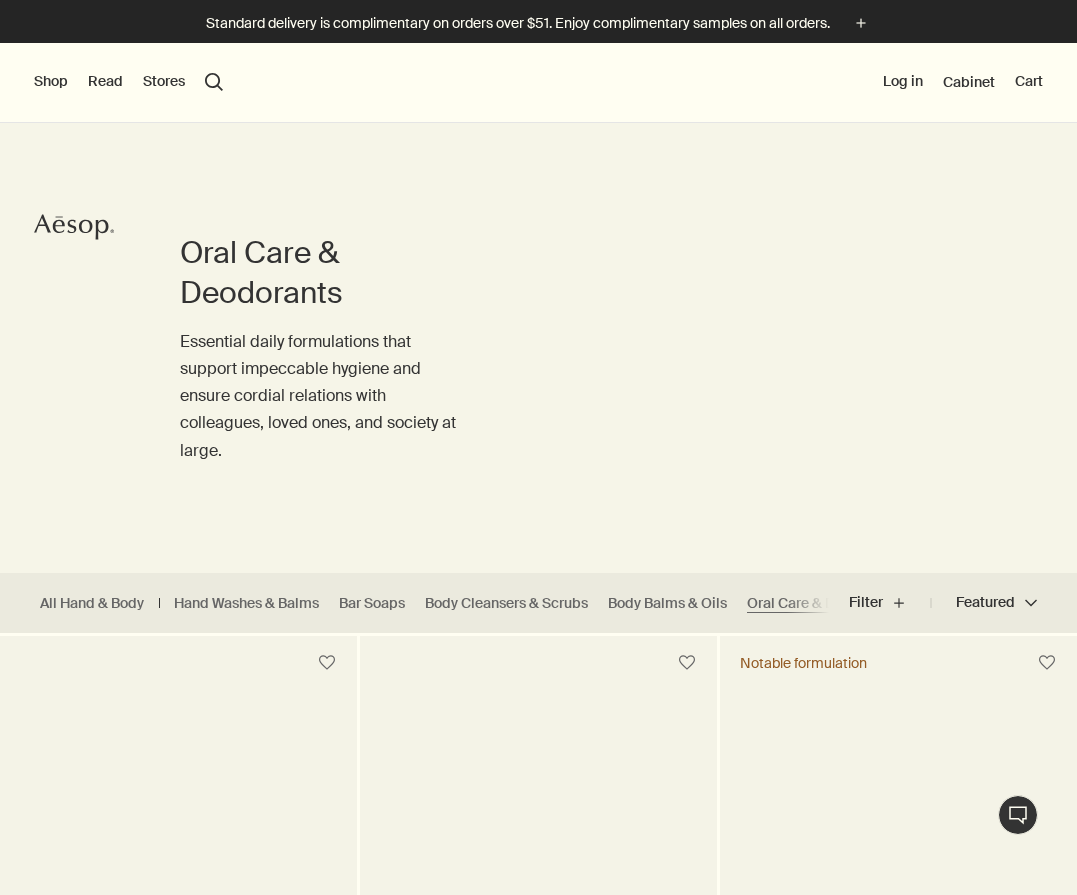 scroll, scrollTop: 0, scrollLeft: 0, axis: both 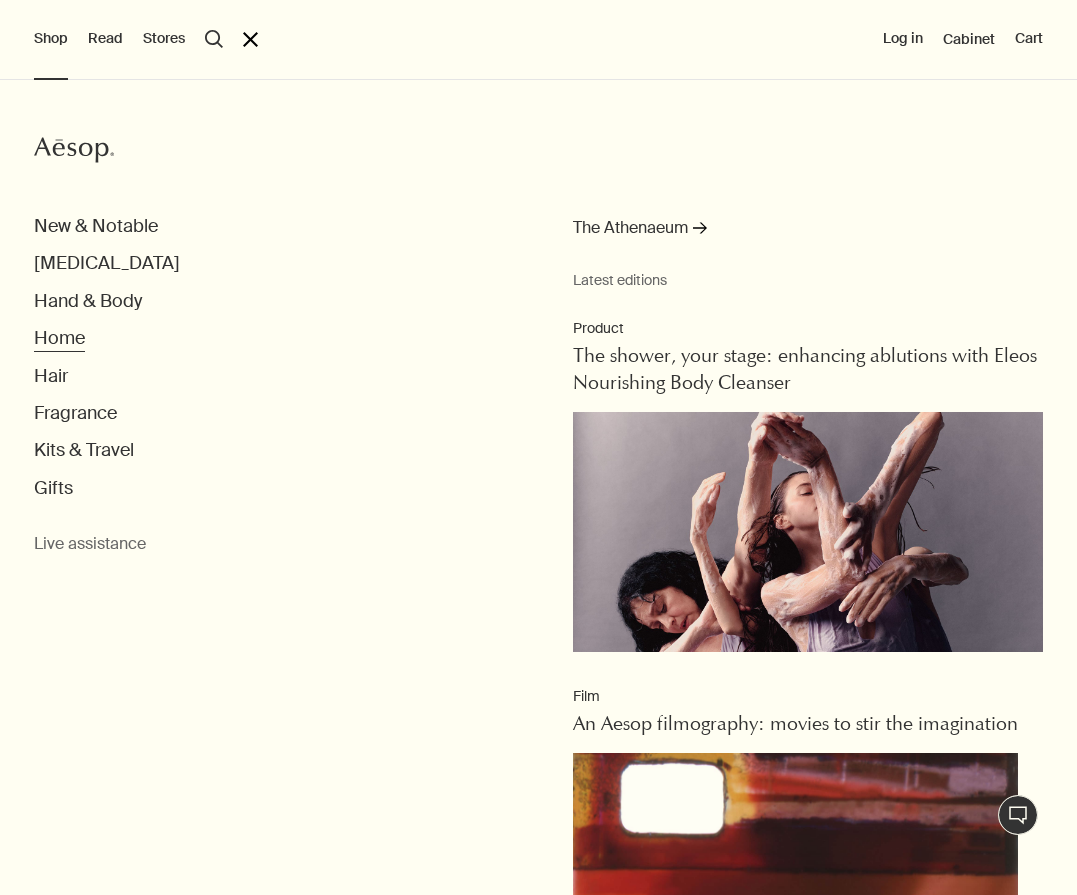 click on "Home" at bounding box center [59, 338] 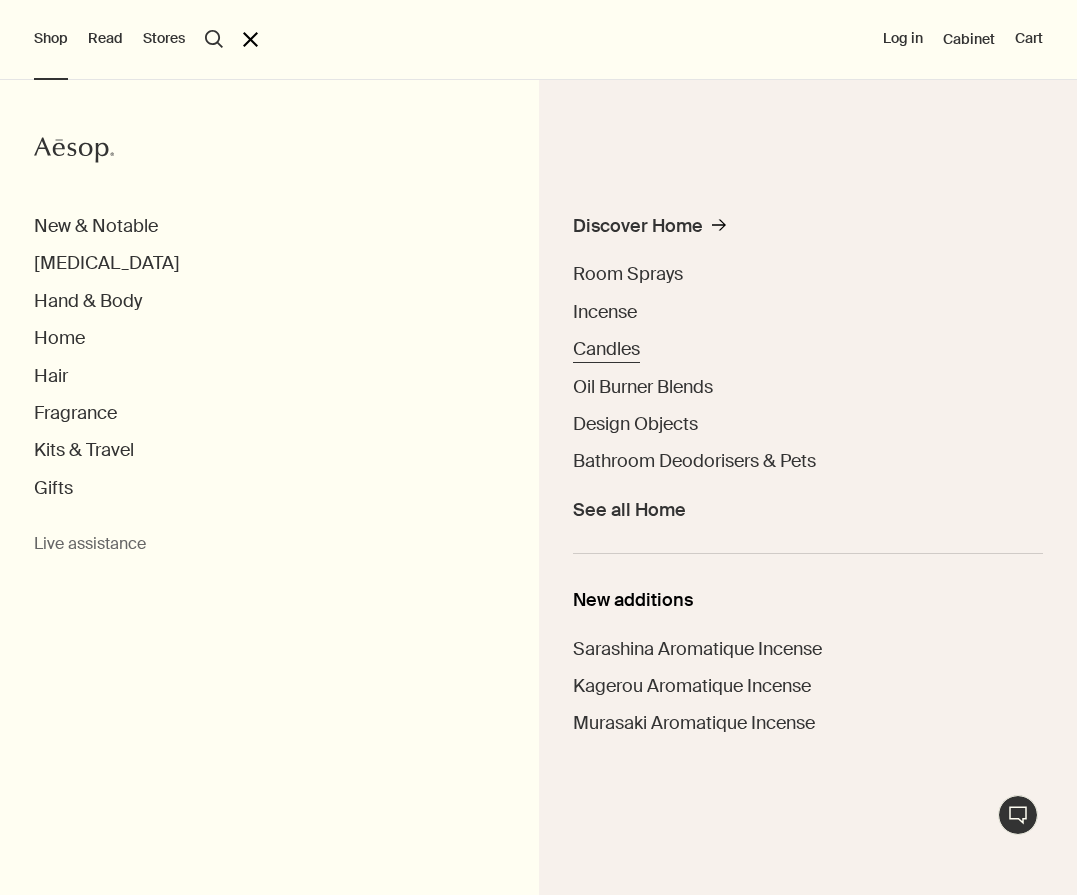 click on "Candles" at bounding box center [606, 349] 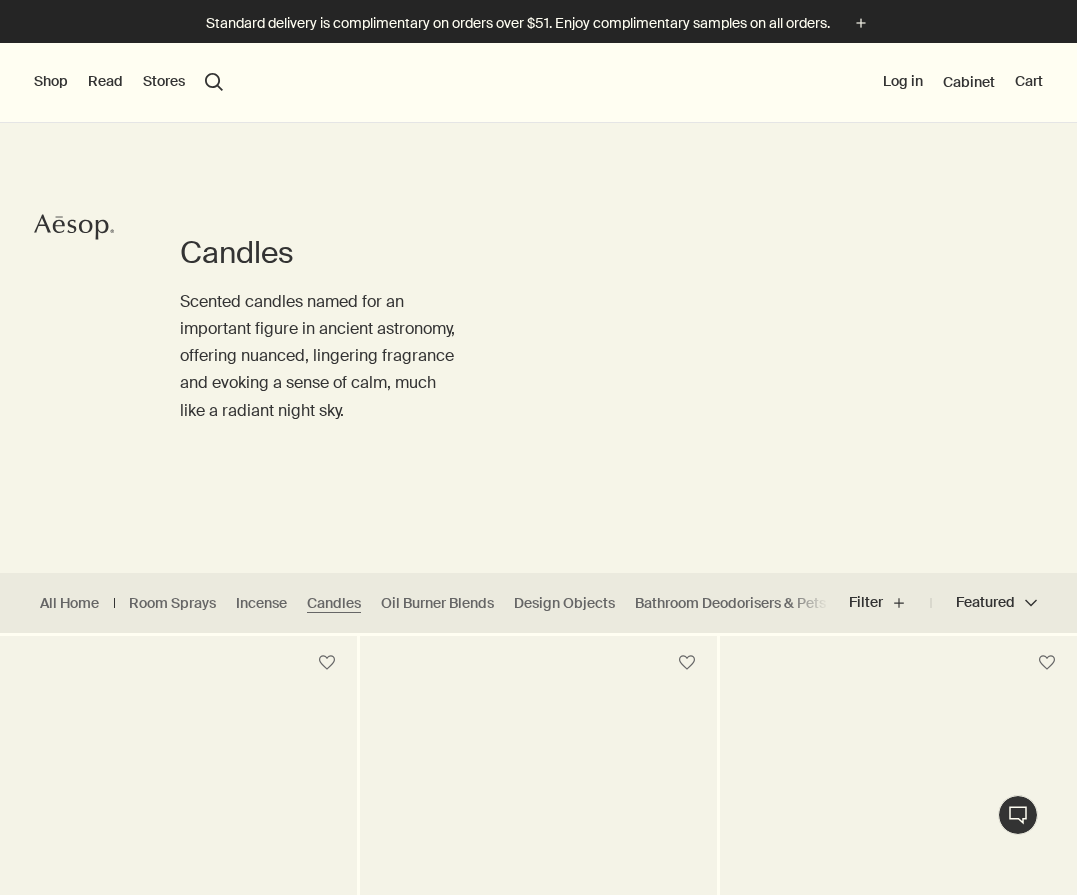 scroll, scrollTop: 0, scrollLeft: 0, axis: both 